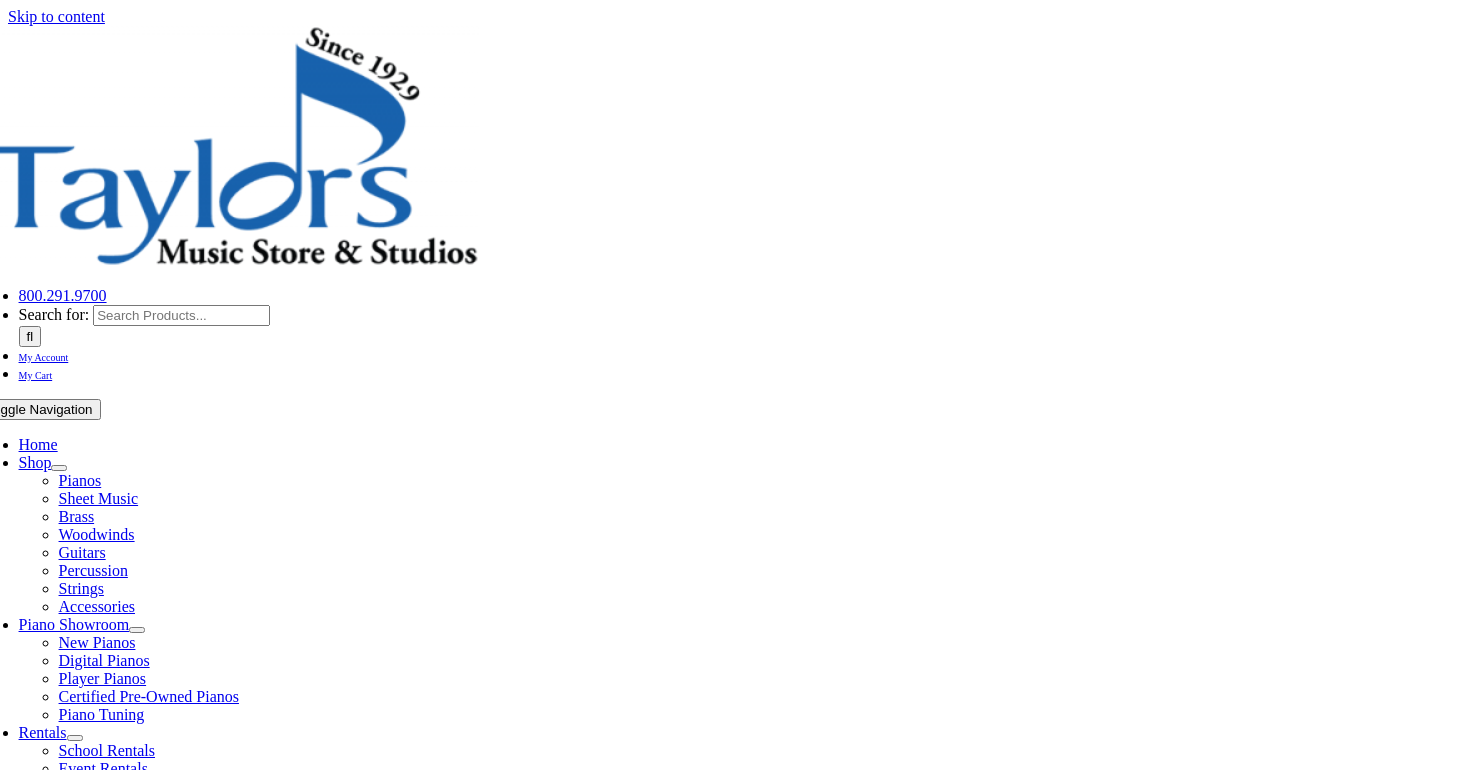 scroll, scrollTop: 0, scrollLeft: 0, axis: both 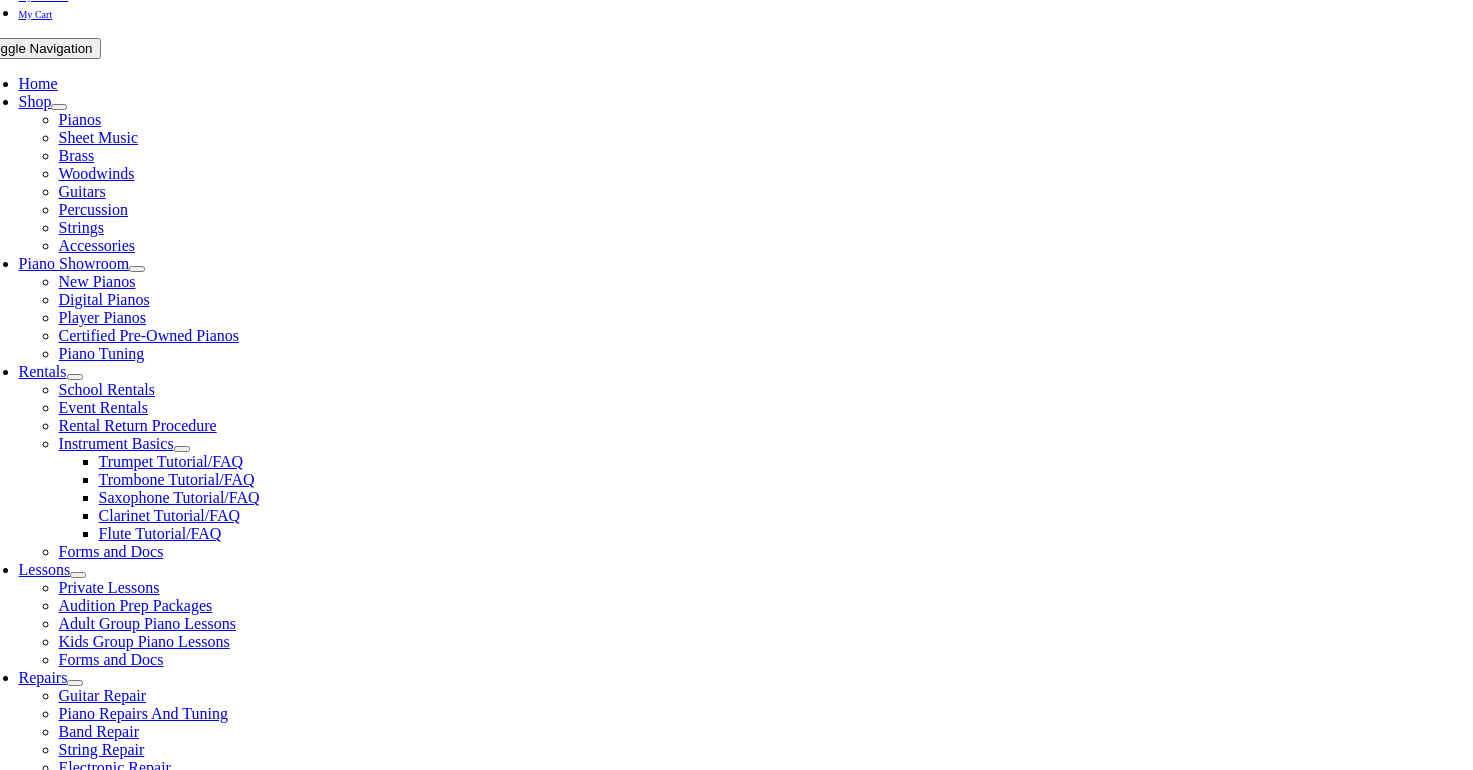 click at bounding box center (396, 1233) 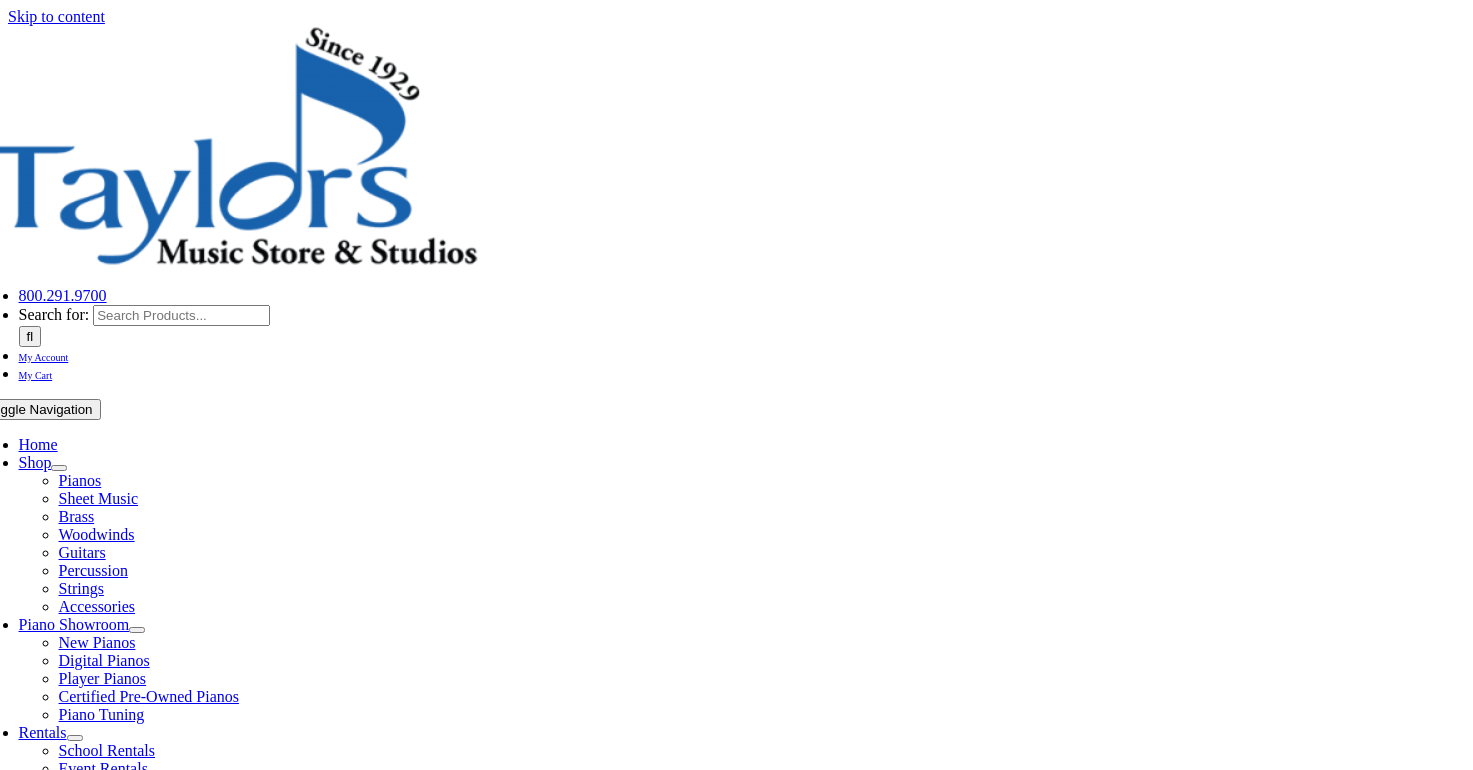 scroll, scrollTop: 0, scrollLeft: 0, axis: both 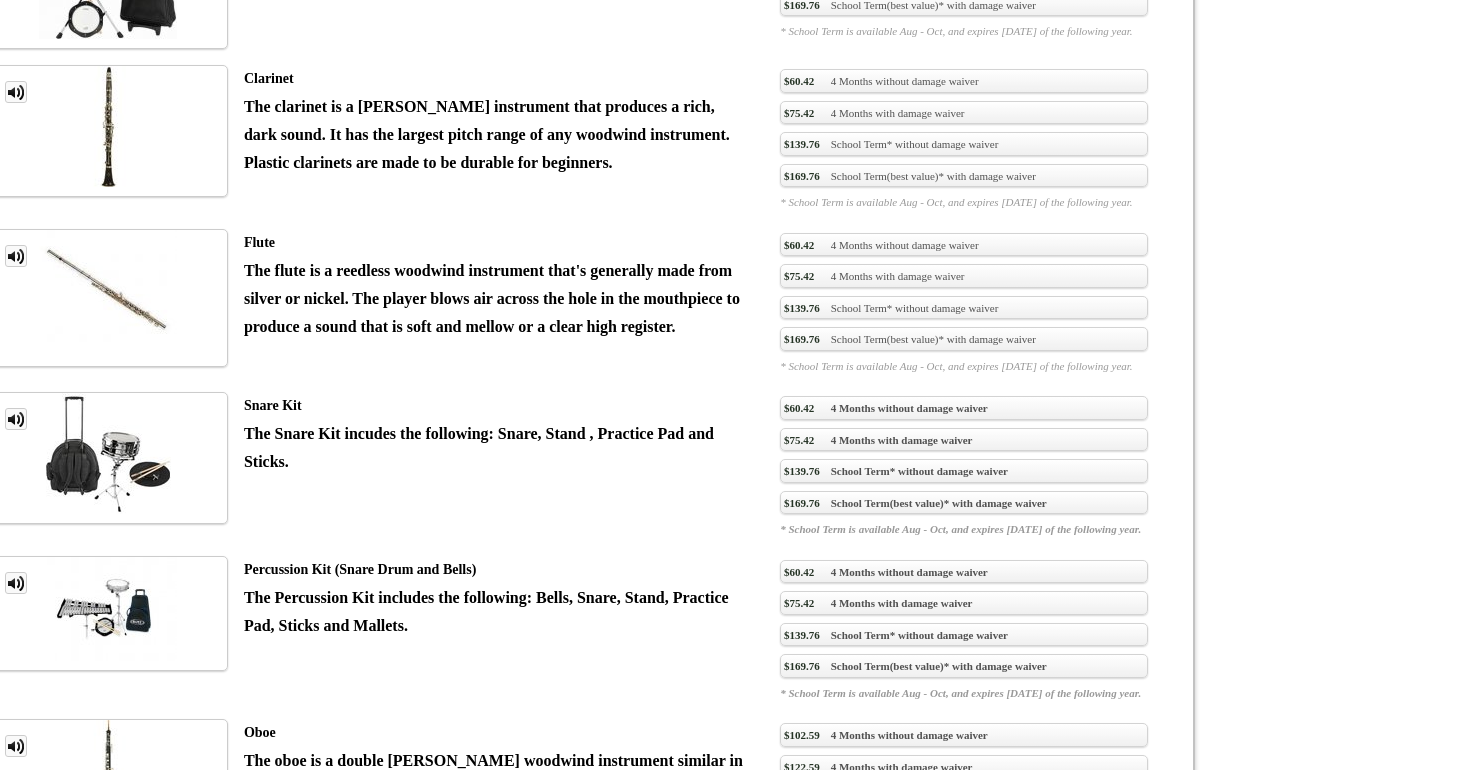 click on "$235.80  School Term(best value)* with damage waiver" at bounding box center [963, 993] 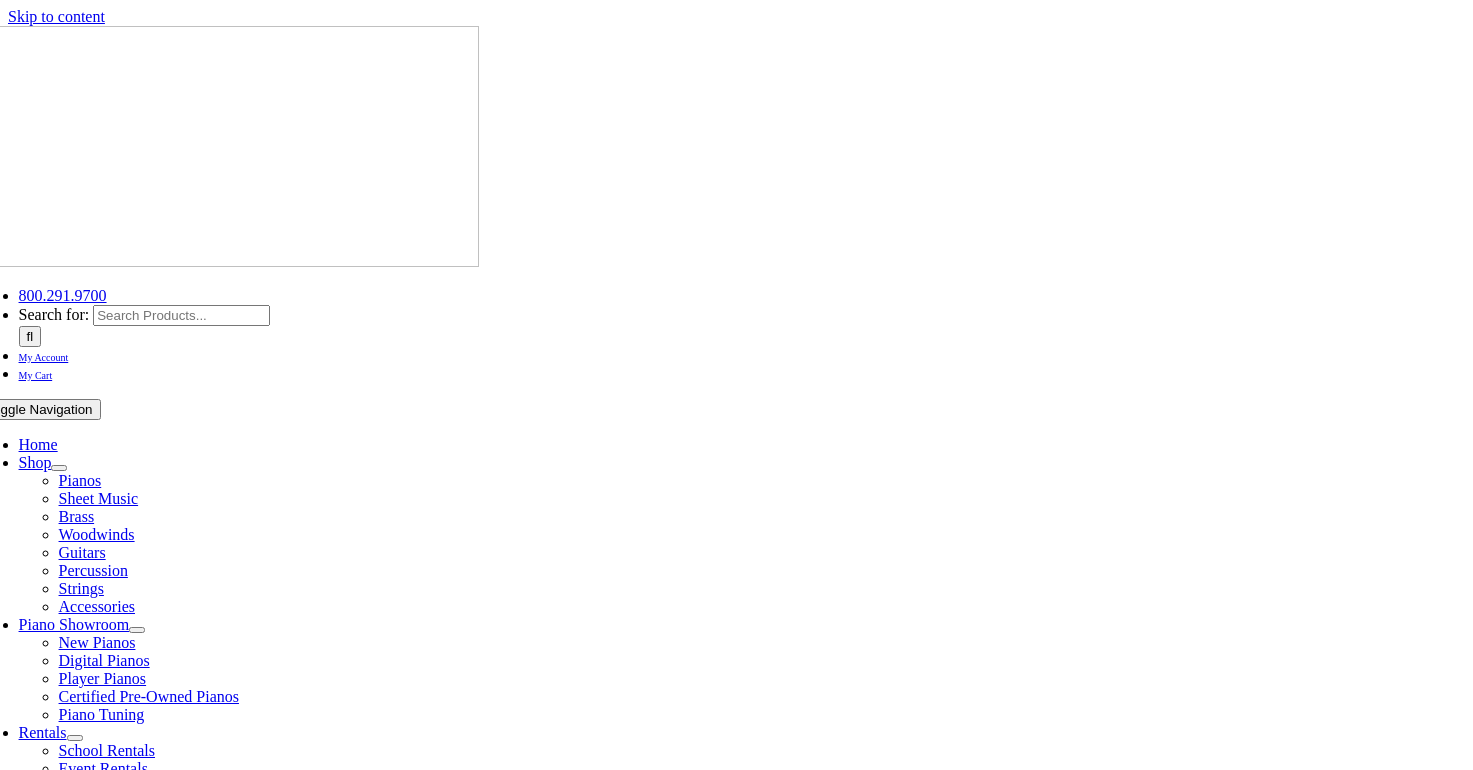 scroll, scrollTop: 0, scrollLeft: 0, axis: both 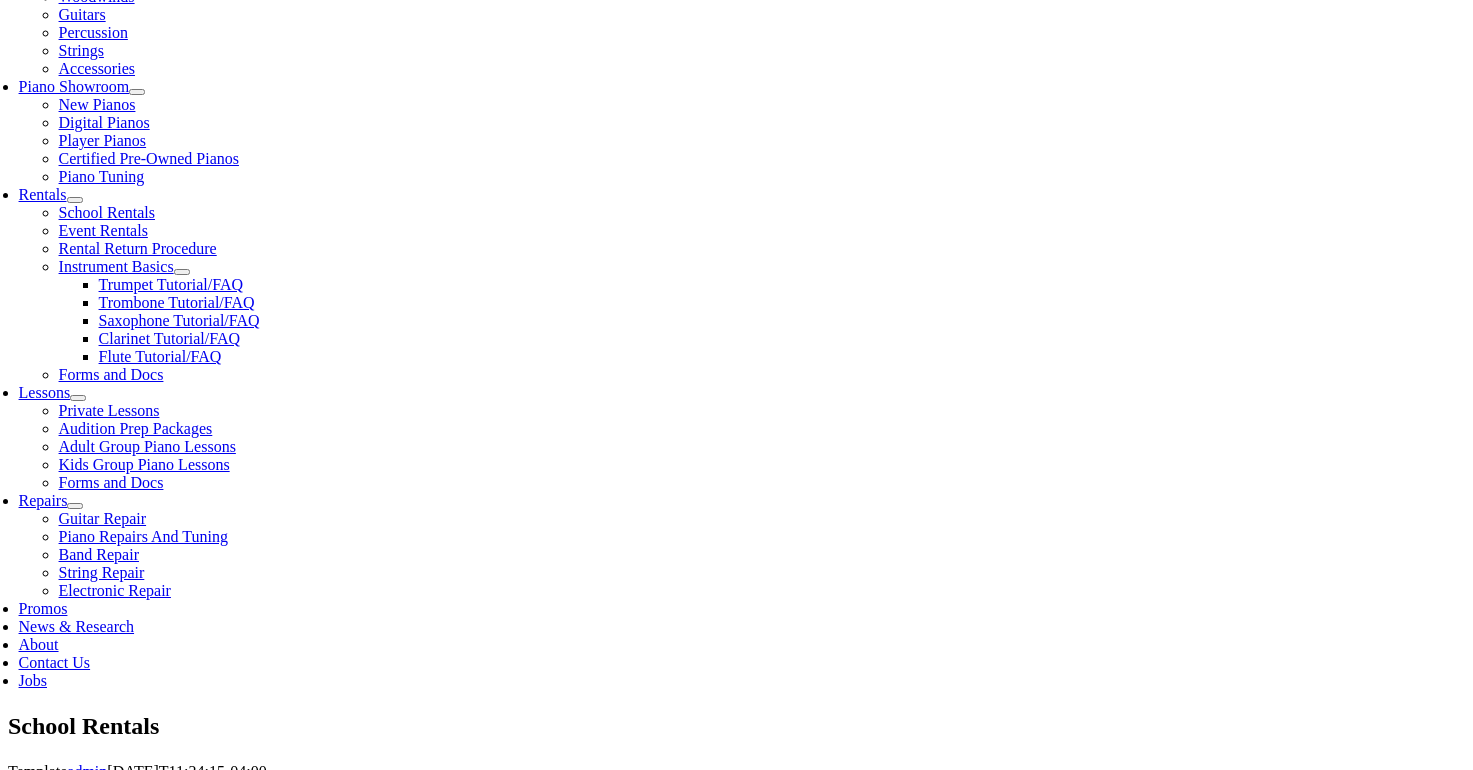 click at bounding box center [-1, 1375] 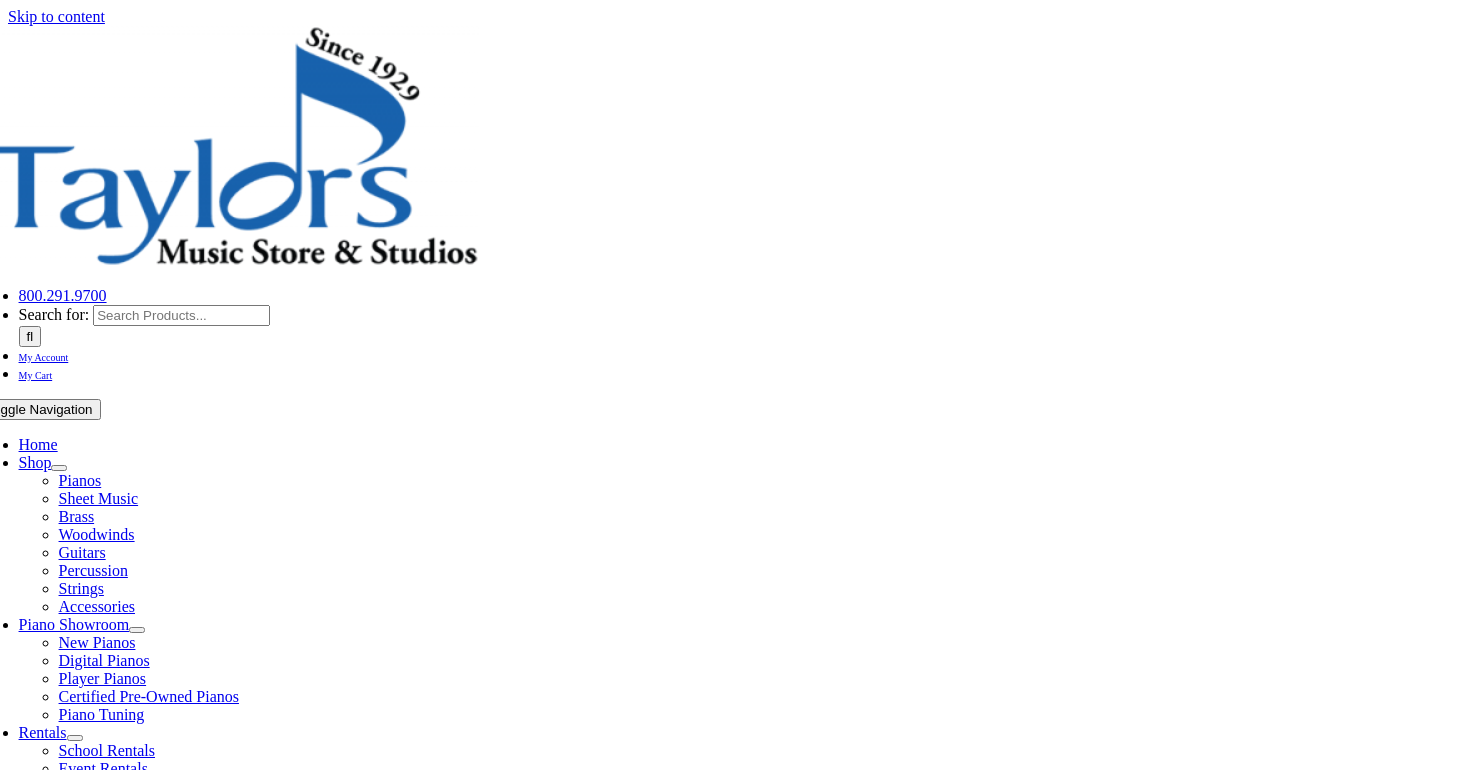 scroll, scrollTop: 0, scrollLeft: 0, axis: both 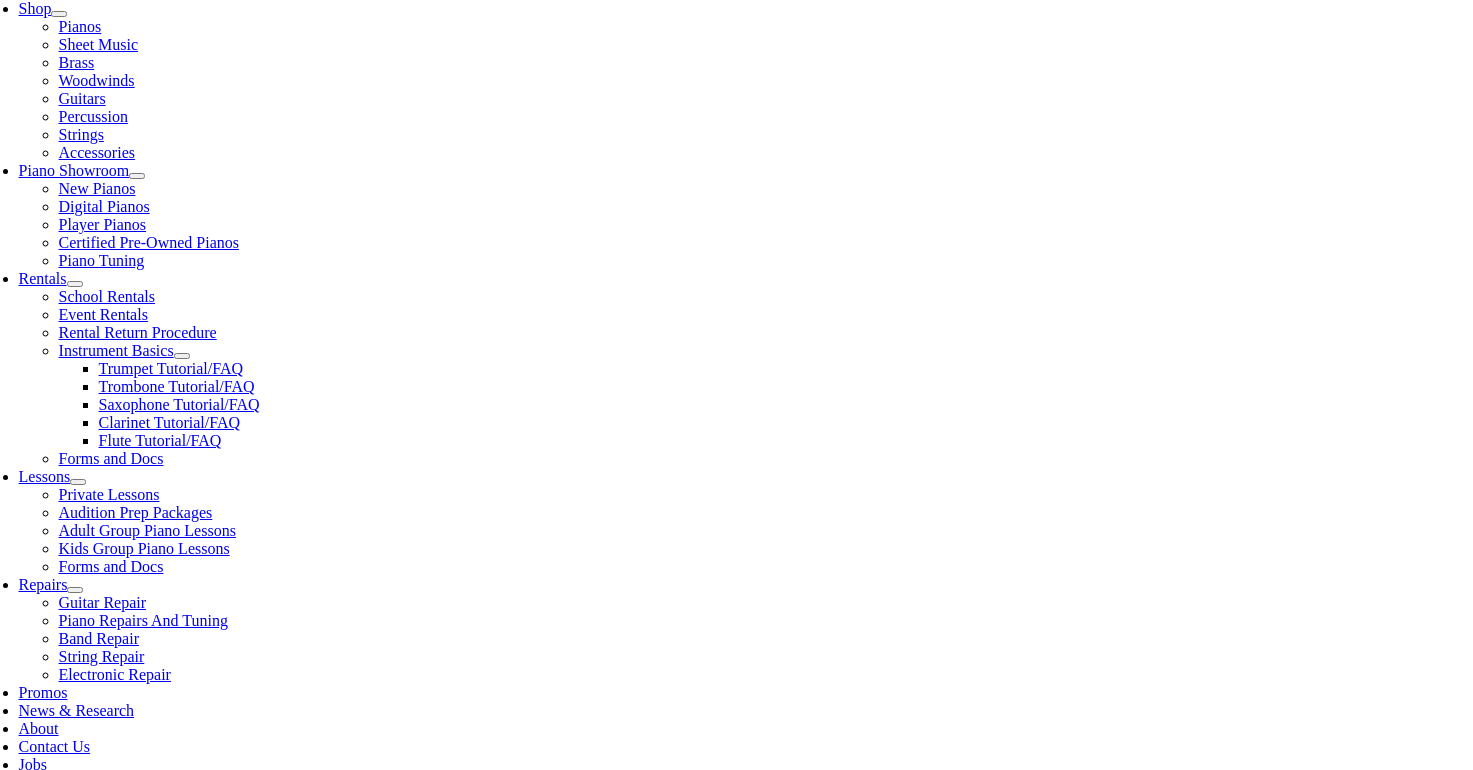 type on "1" 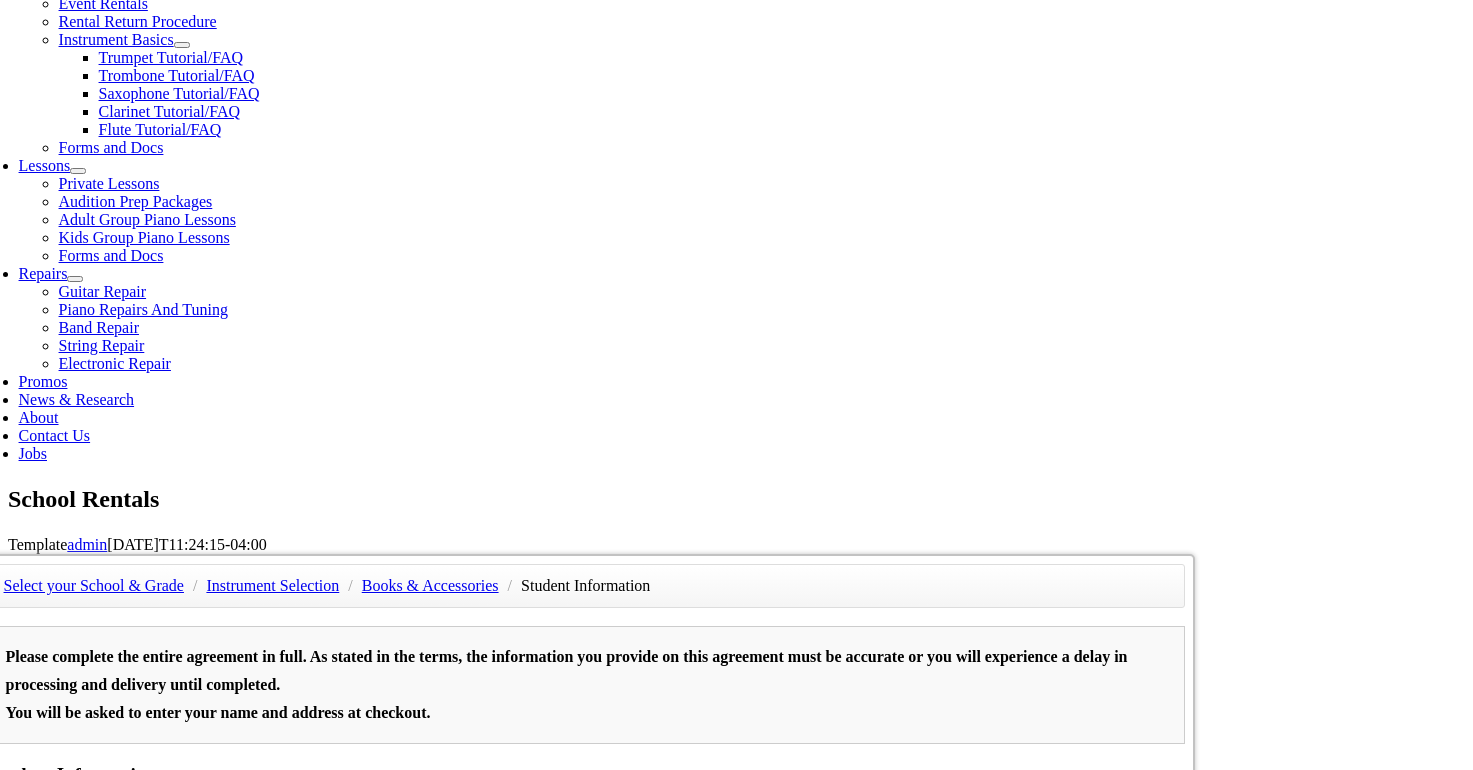 scroll, scrollTop: 854, scrollLeft: 0, axis: vertical 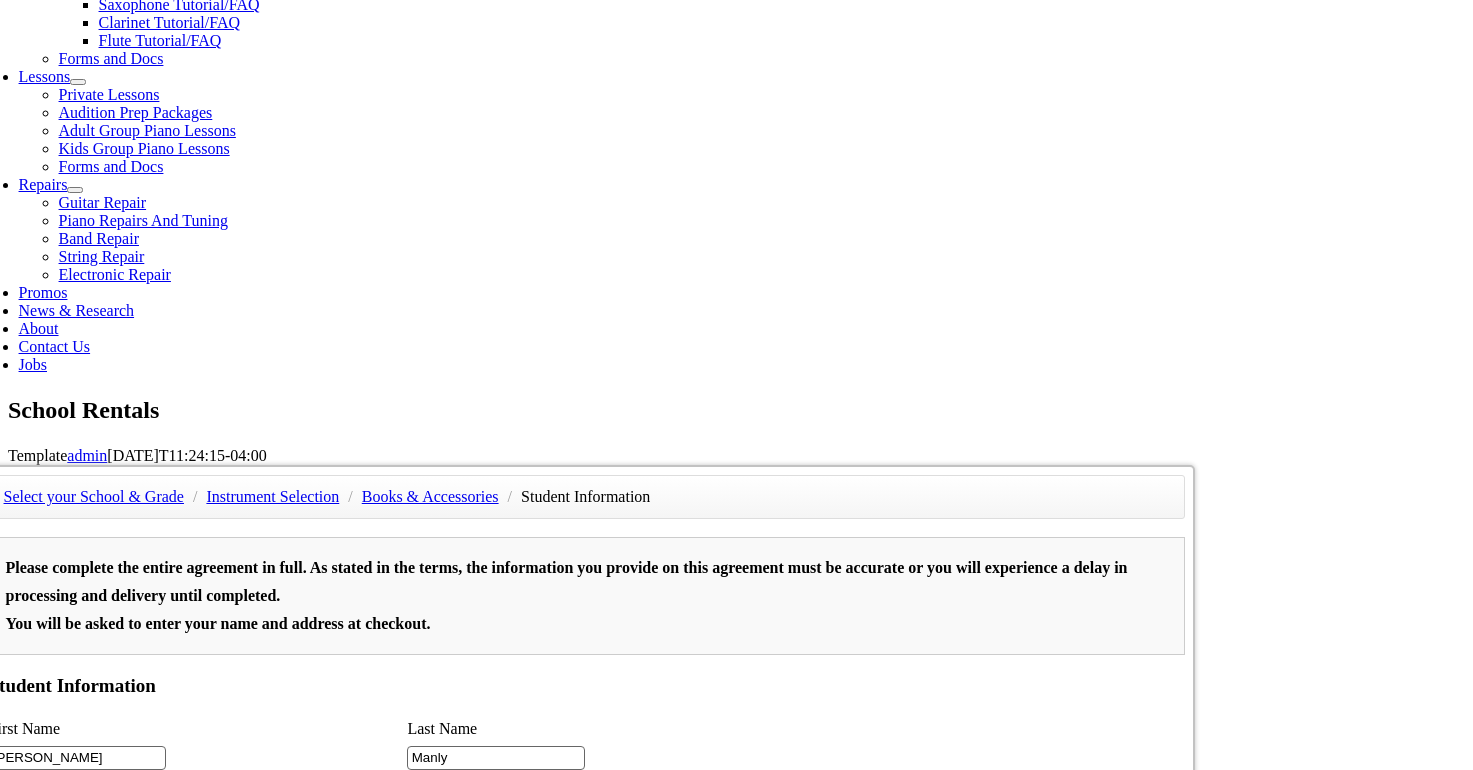 click at bounding box center (78, 1166) 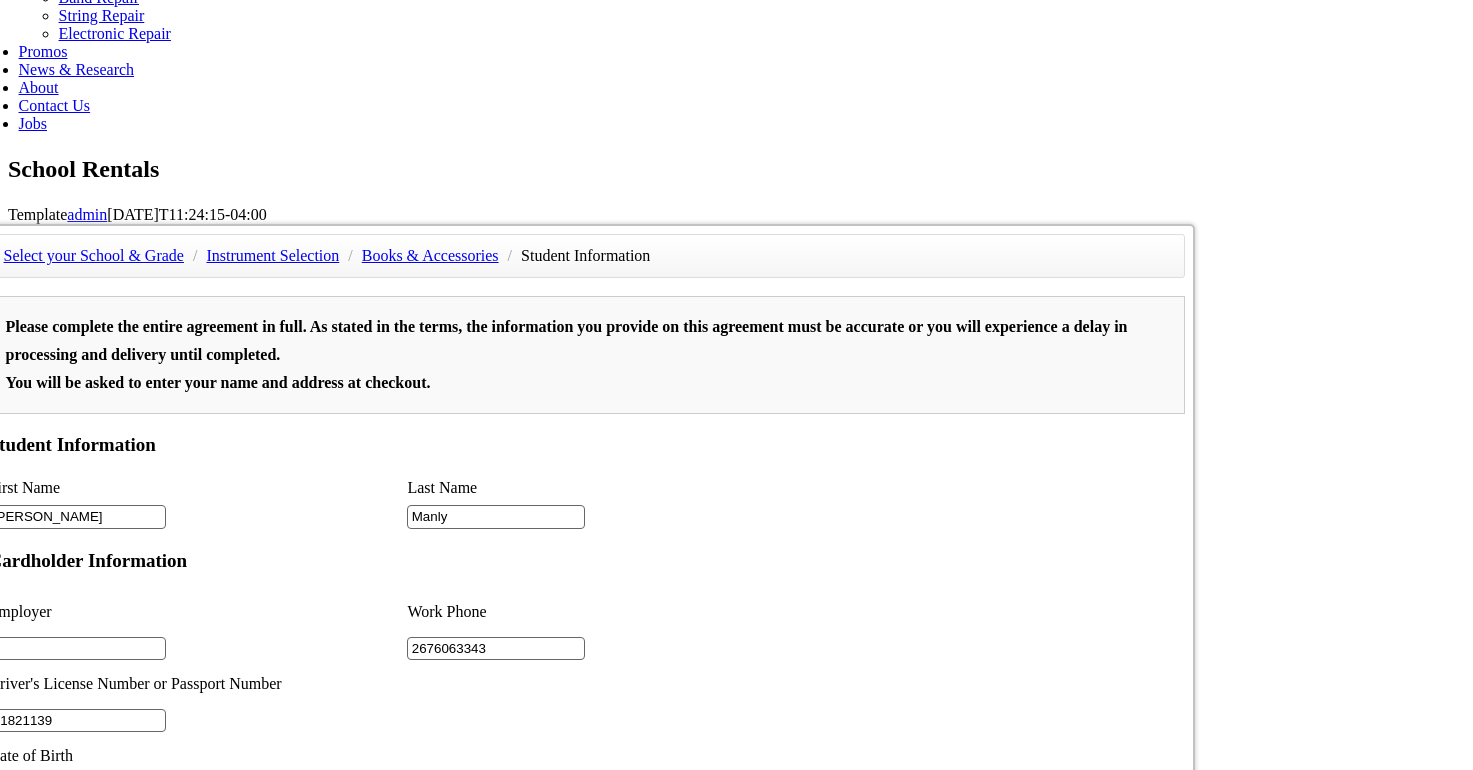 scroll, scrollTop: 1260, scrollLeft: 0, axis: vertical 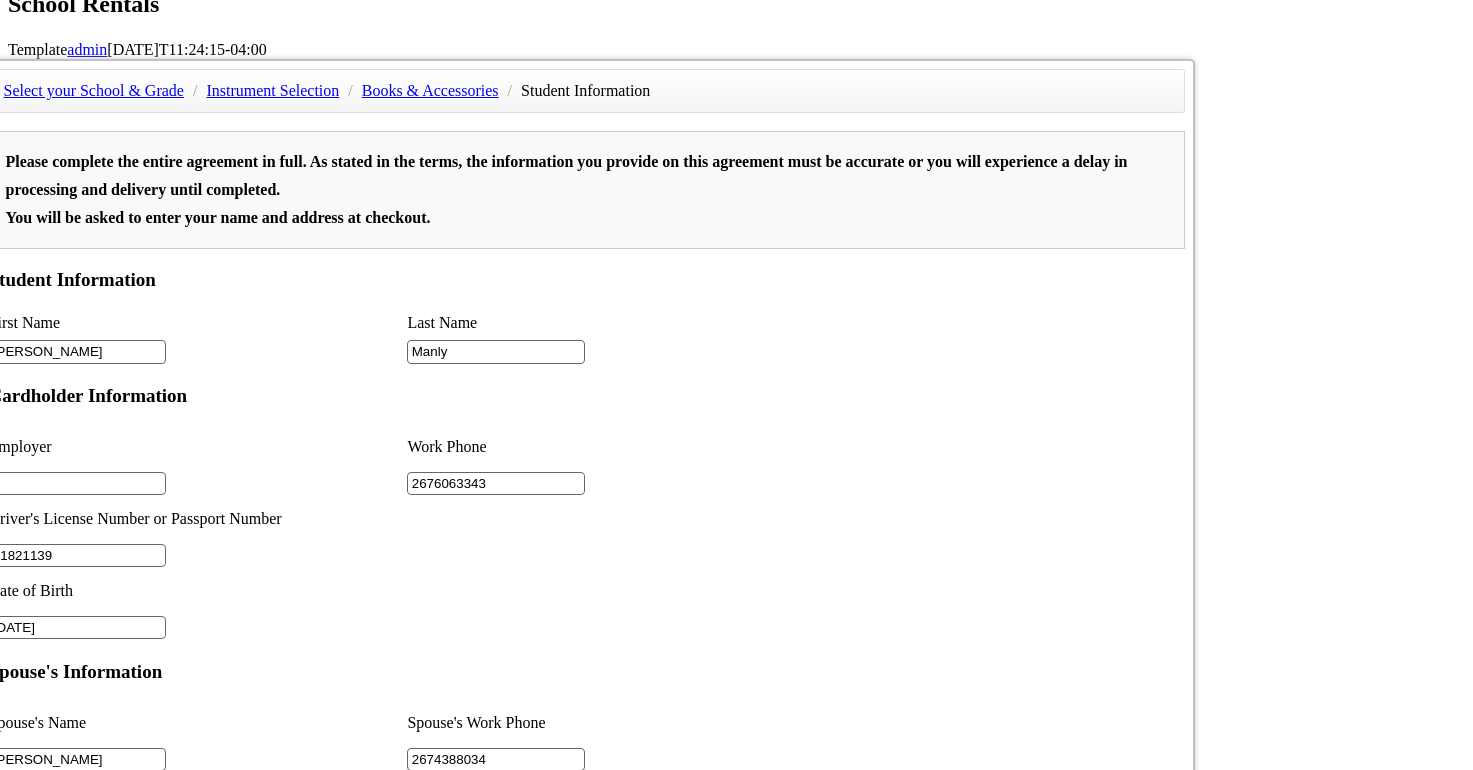 type 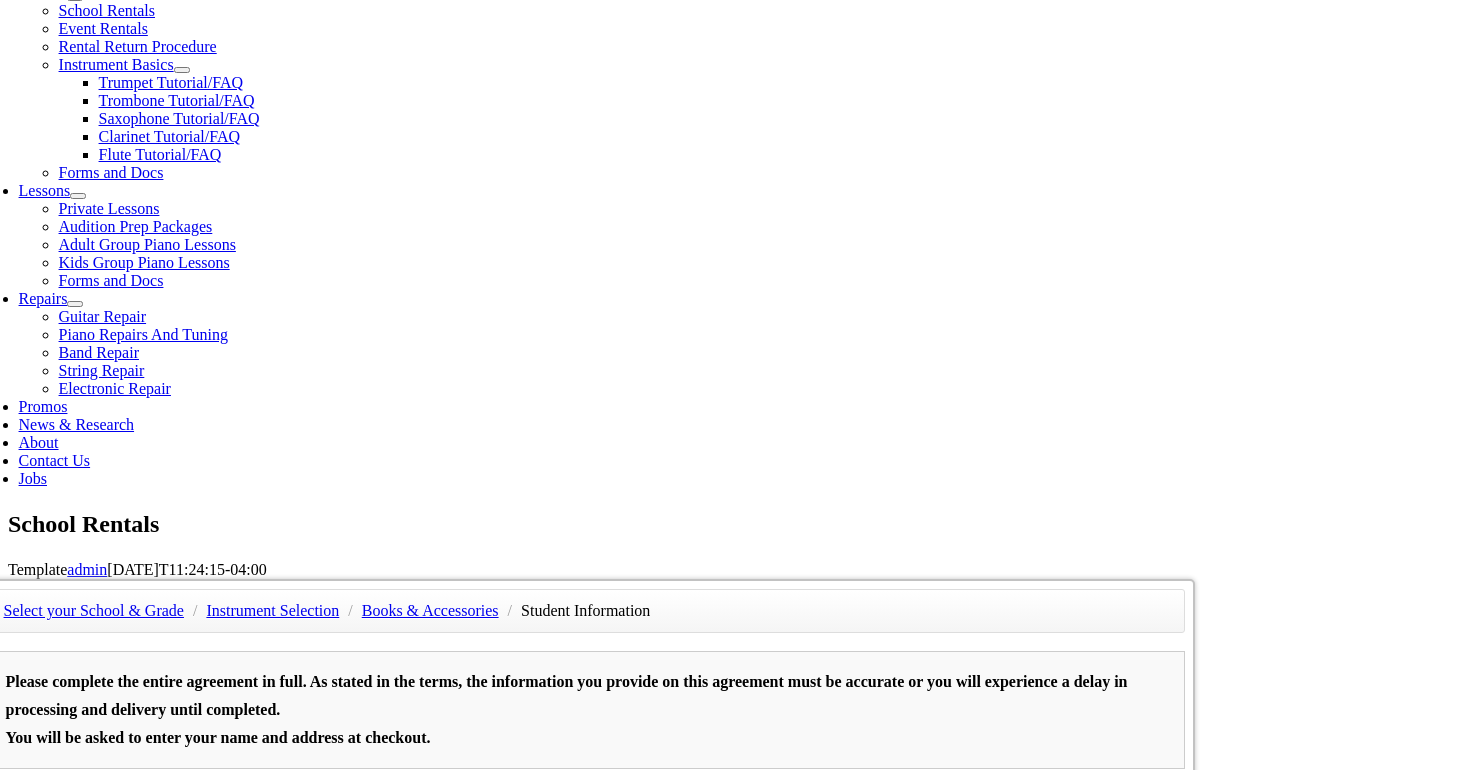 scroll, scrollTop: 632, scrollLeft: 0, axis: vertical 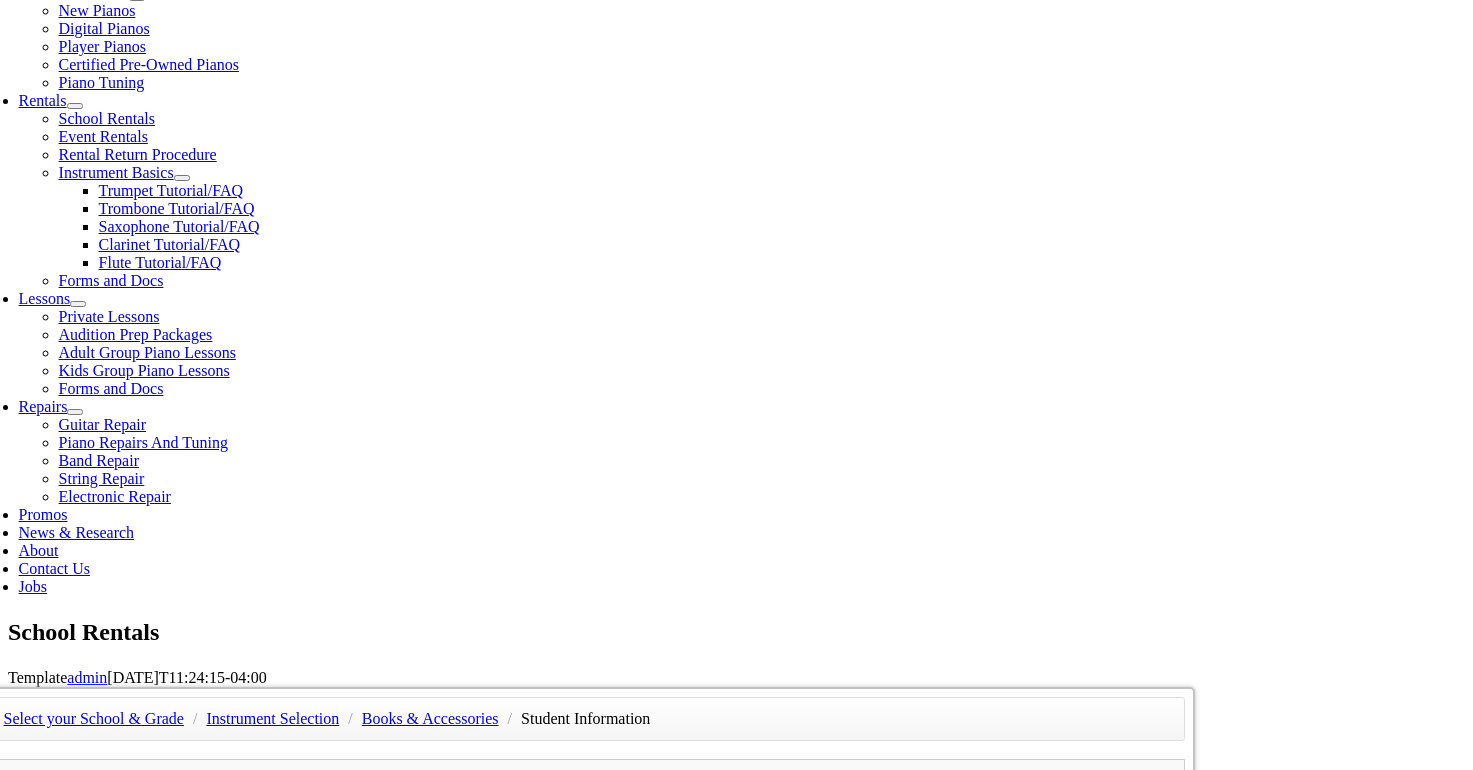 click at bounding box center (78, 1112) 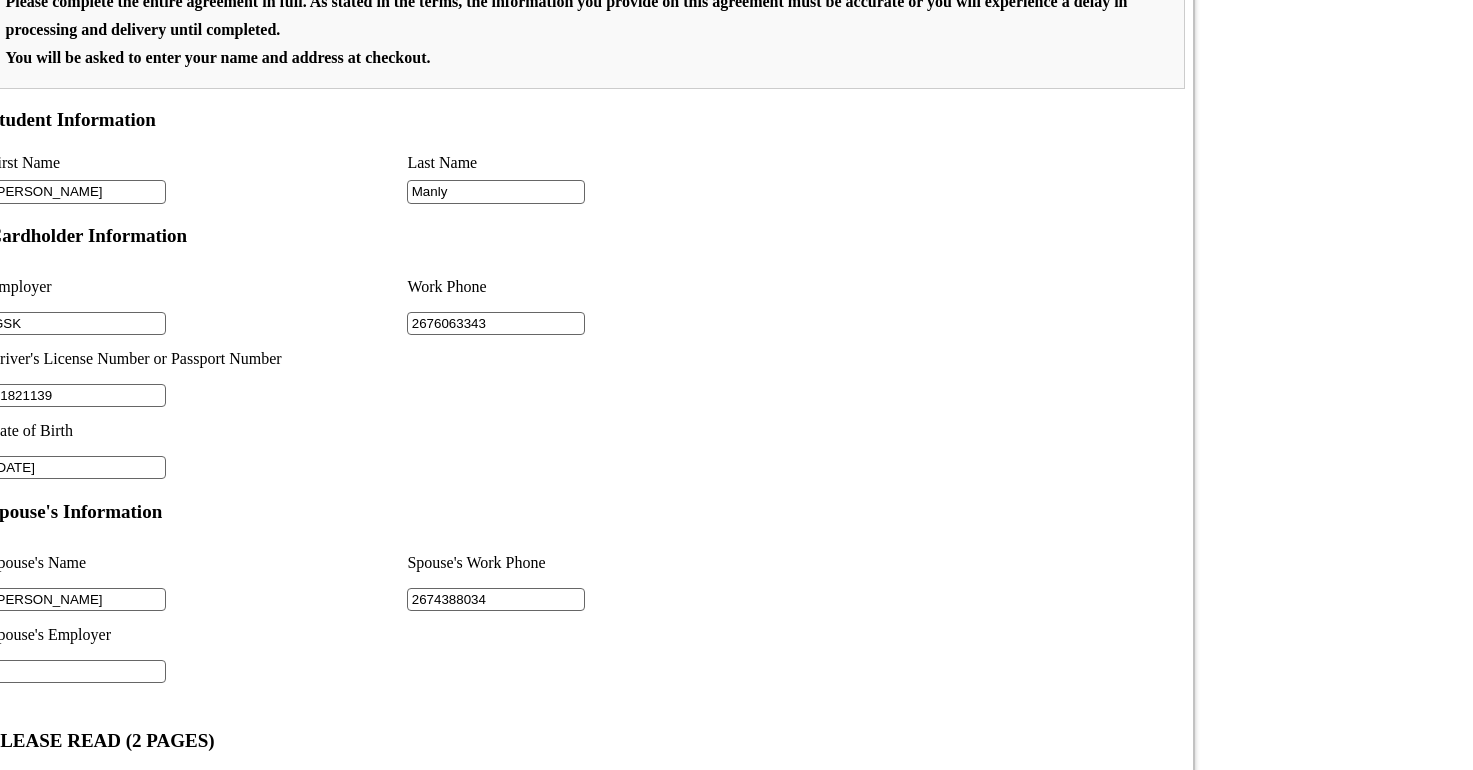 scroll, scrollTop: 1541, scrollLeft: 0, axis: vertical 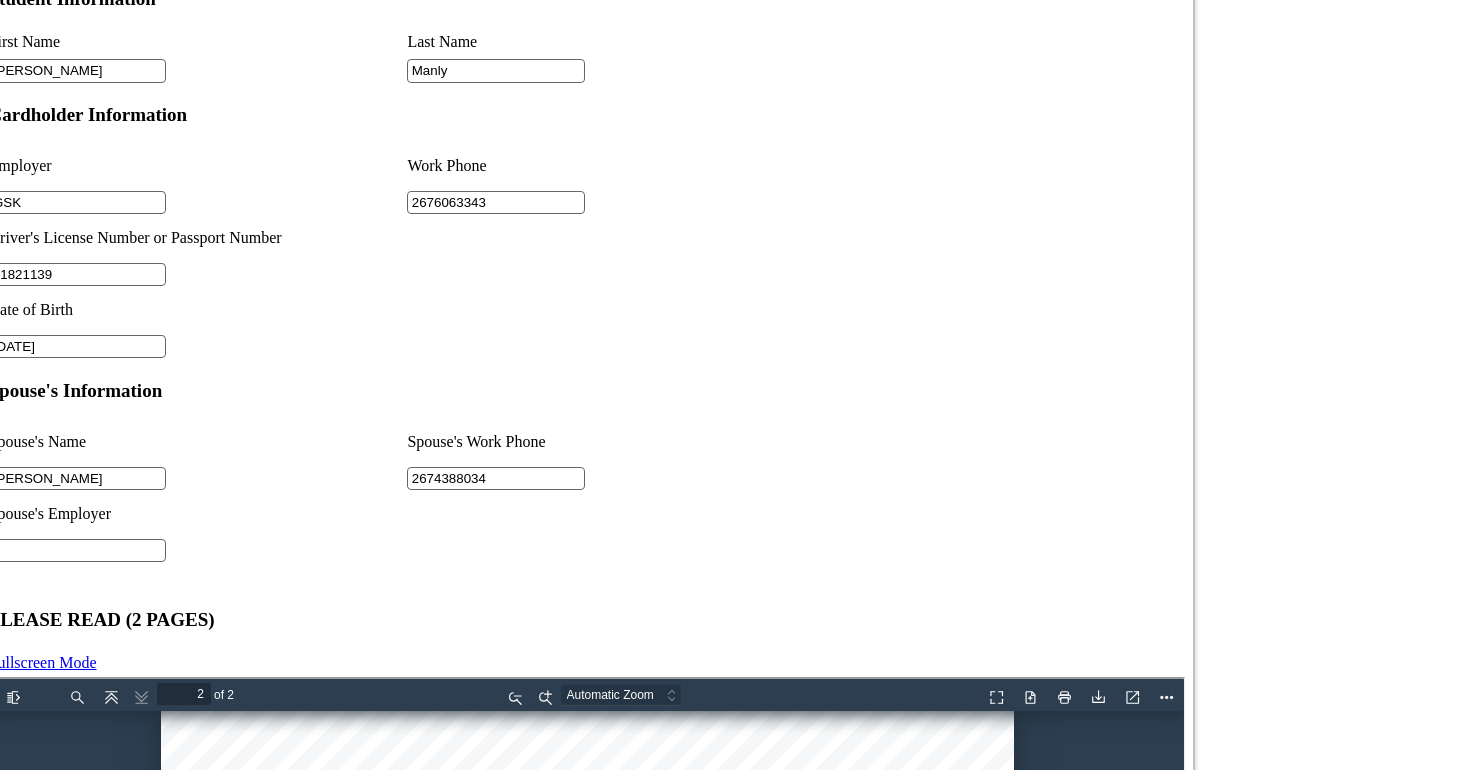 type on "GSK" 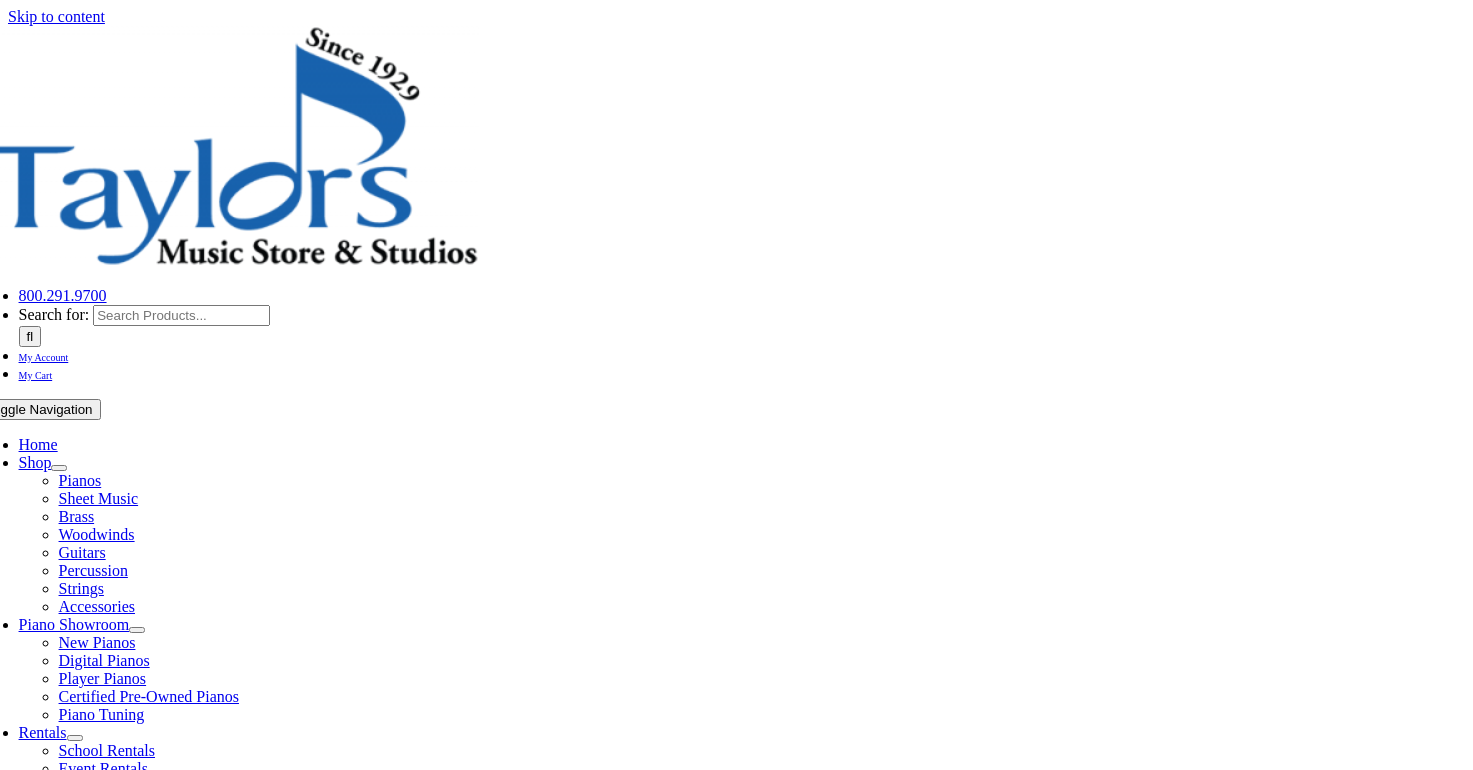 scroll, scrollTop: 0, scrollLeft: 0, axis: both 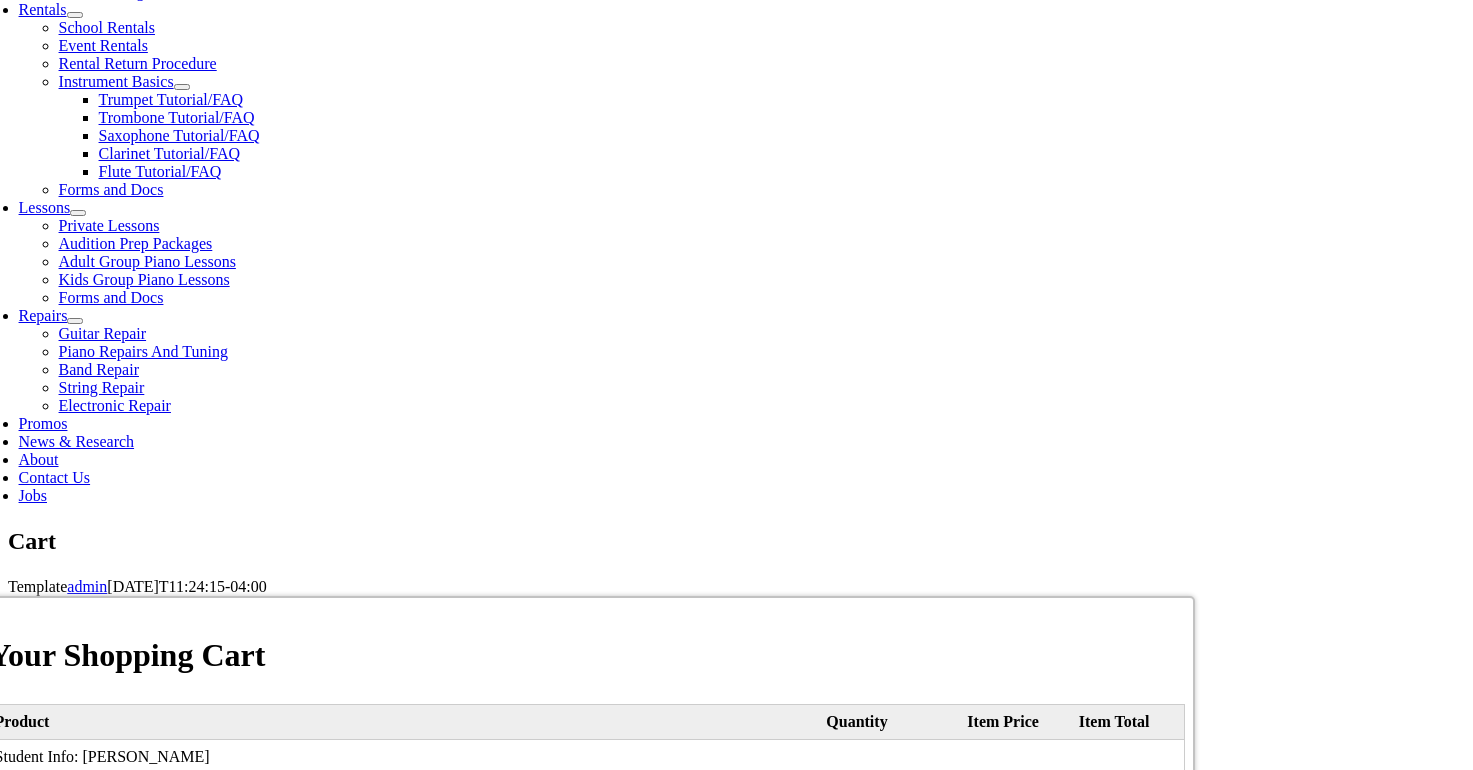 click on "I Agree, proceed to Checkout" at bounding box center [587, 1295] 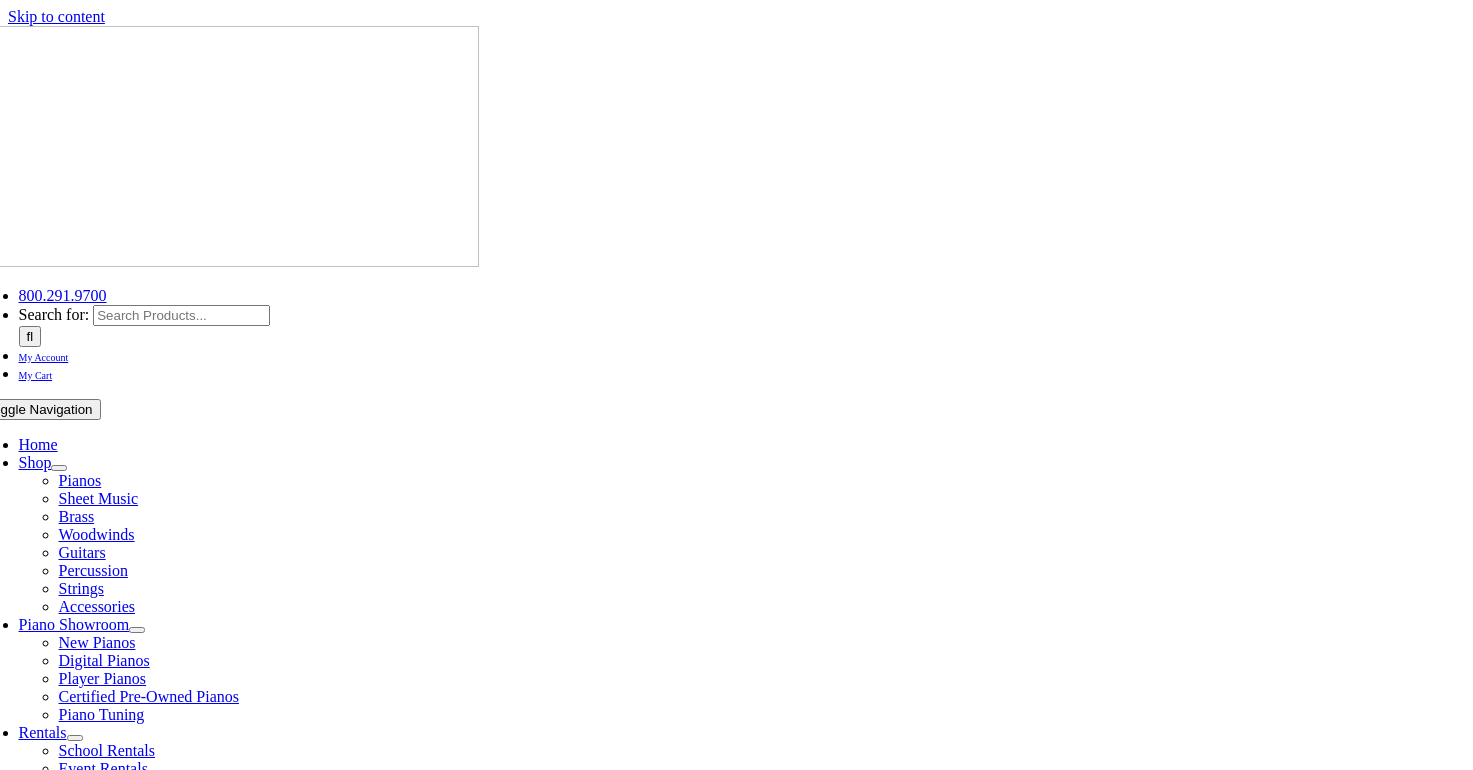 scroll, scrollTop: 0, scrollLeft: 0, axis: both 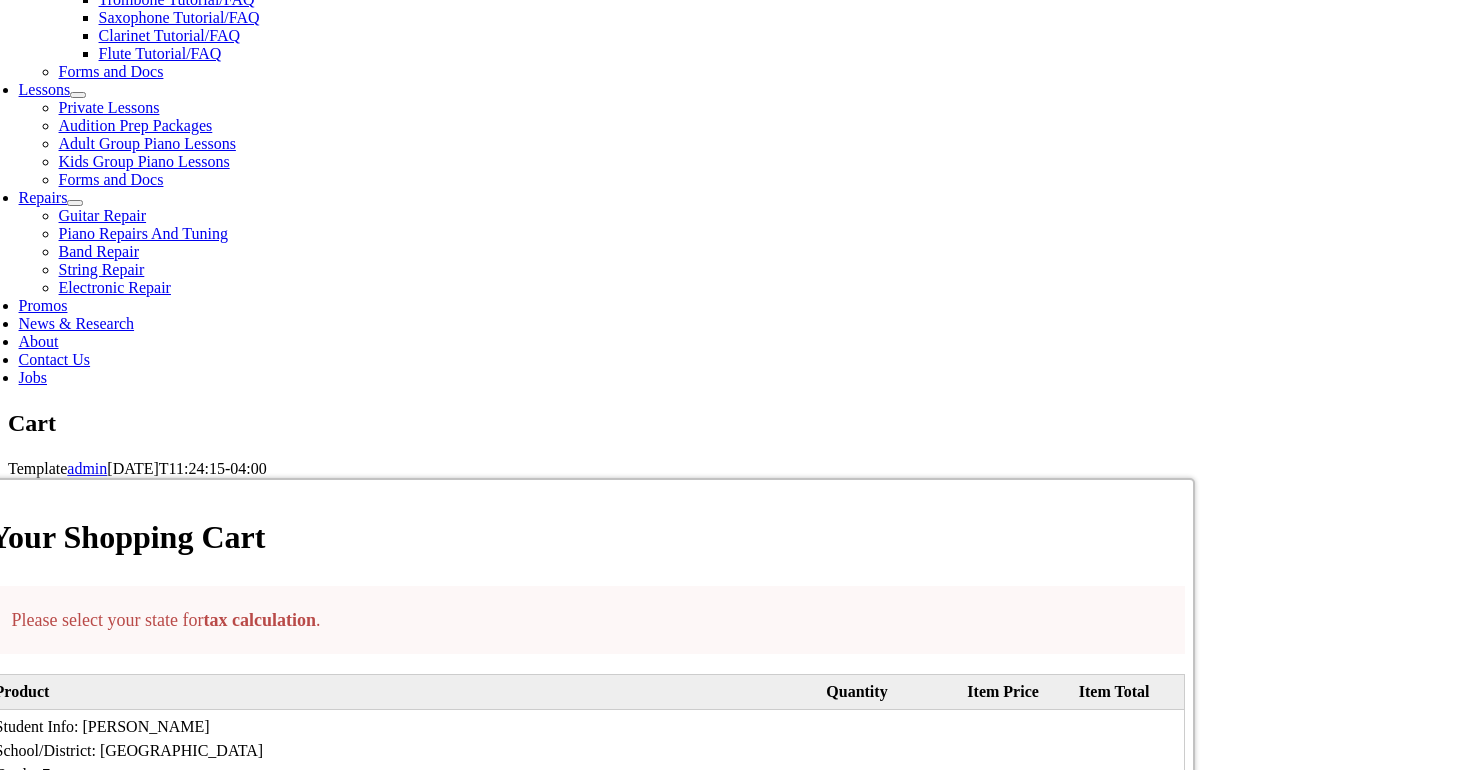 click on "Alabama Alaska  Arizona Arkansas California  Colorado Connecticut Delaware D. C. Florida Georgia  Hawaii Idaho Illinois Indiana Iowa Kansas Kentucky Louisiana Maine Maryland Massachusetts Michigan Minnesota Mississippi Missouri Montana Nebraska Nevada New Hampshire New Jersey New Mexico New York North Carolina North Dakota Ohio Oklahoma Oregon Pennsylvania Rhode Island South Carolina South Dakota Tennessee Texas Utah Vermont Virginia Washington West Virginia Wisconsin Wyoming Armed Forces (AA) Armed Forces (AE) Armed Forces (AP)" at bounding box center [1009, 1049] 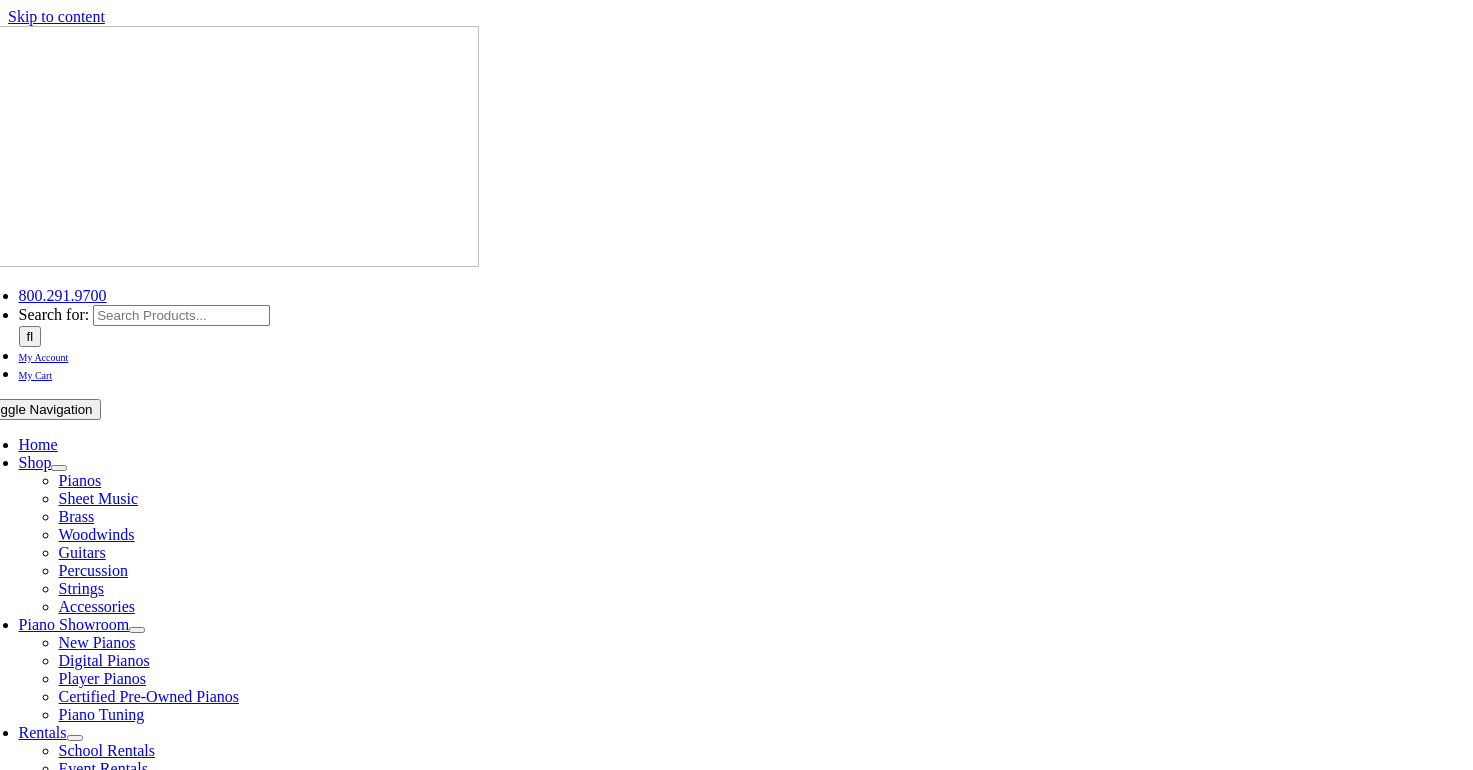 select 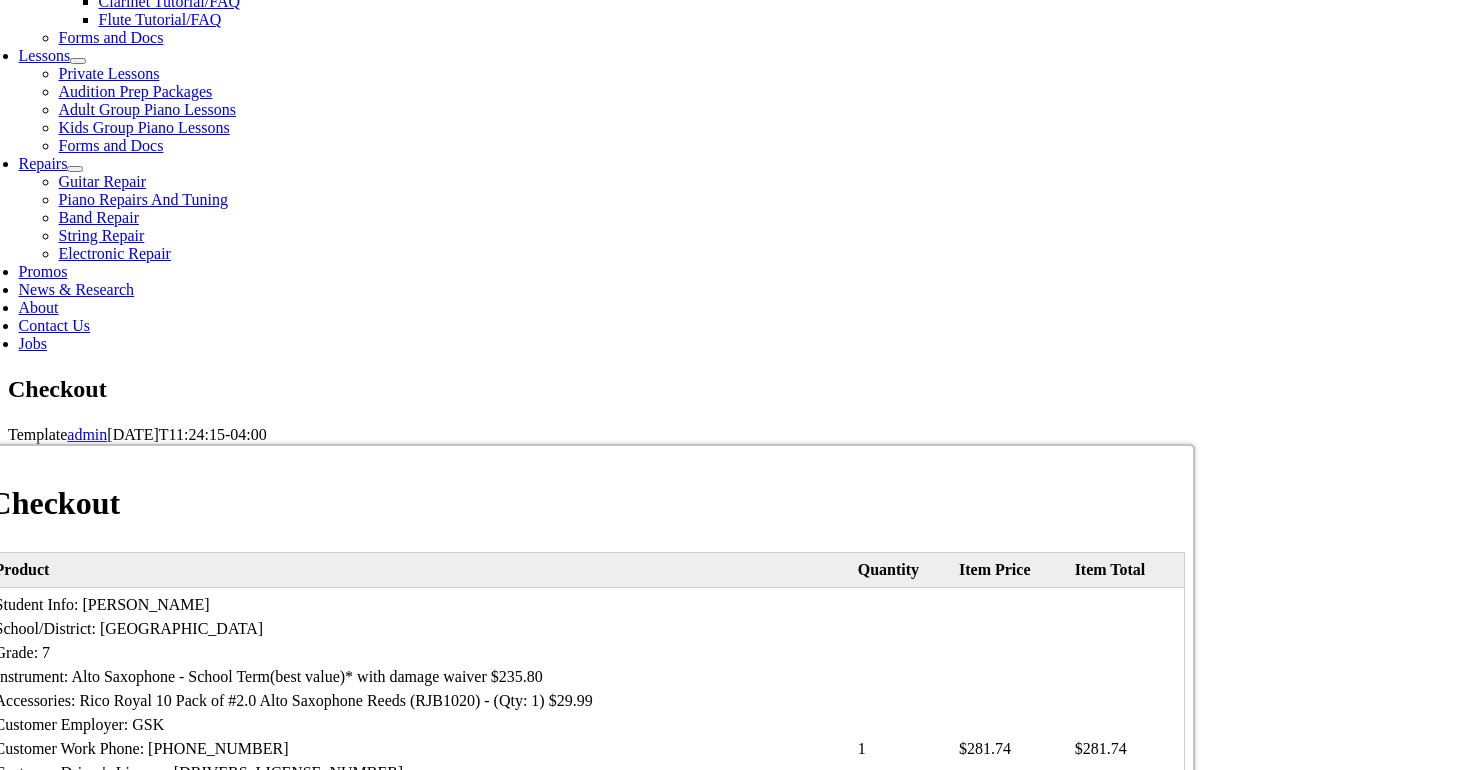 scroll, scrollTop: 935, scrollLeft: 0, axis: vertical 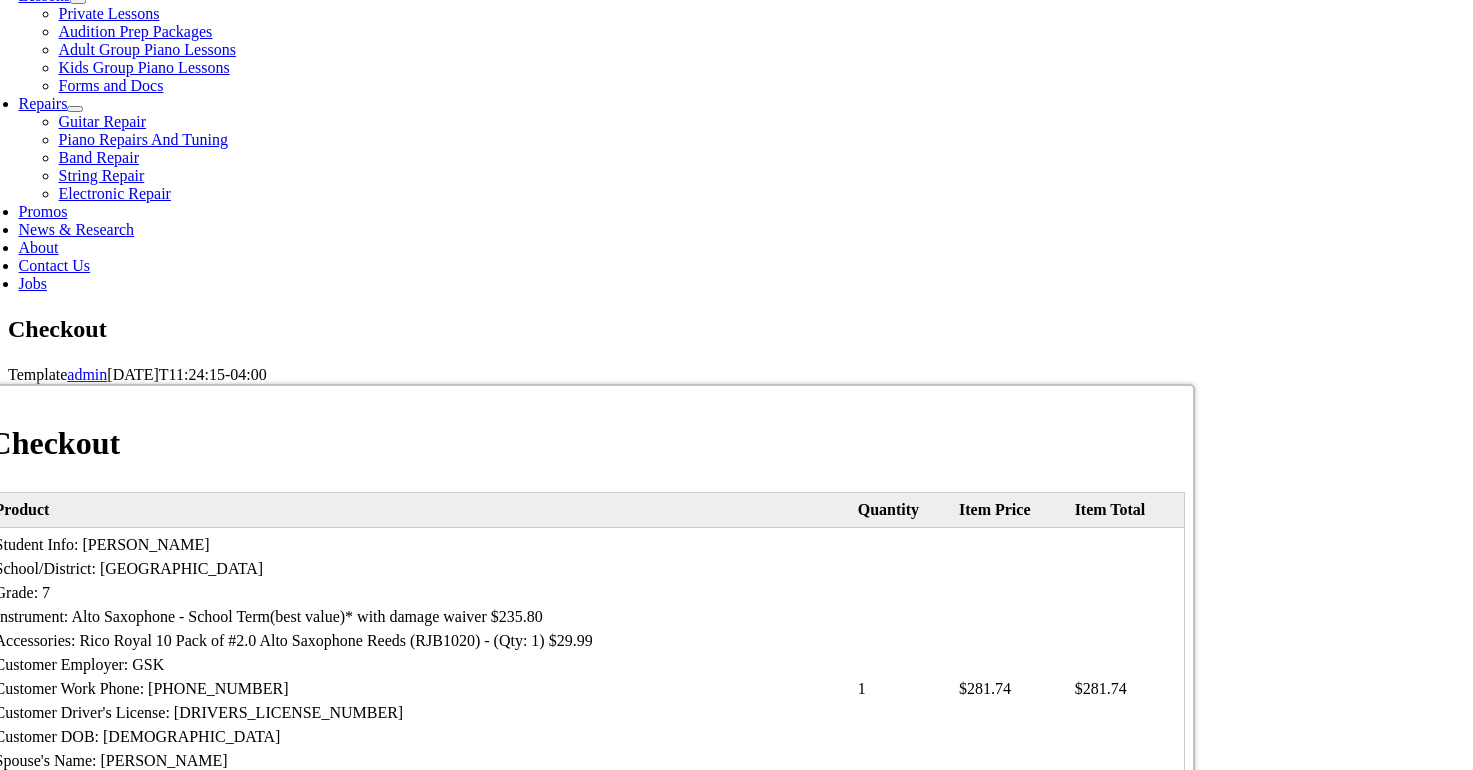 click on "First name:" at bounding box center [180, 1040] 